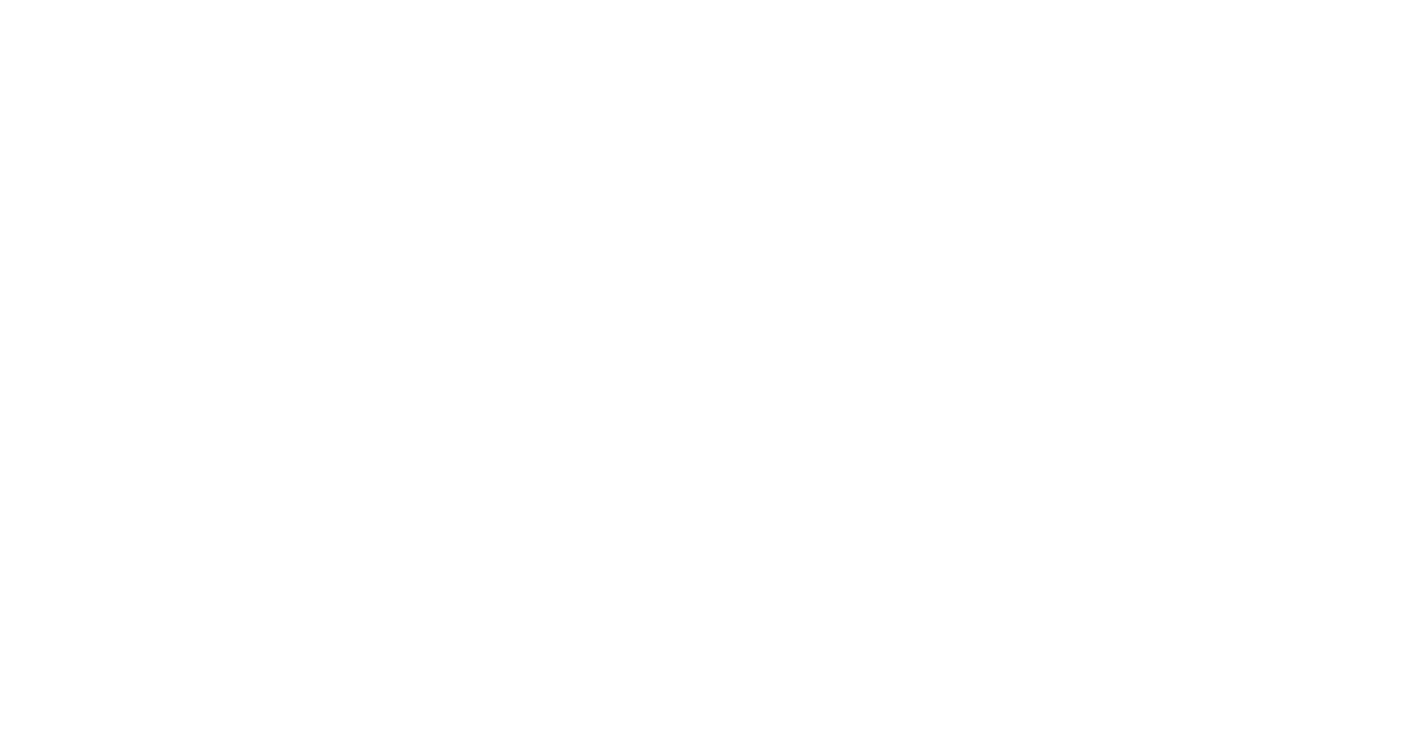 scroll, scrollTop: 0, scrollLeft: 0, axis: both 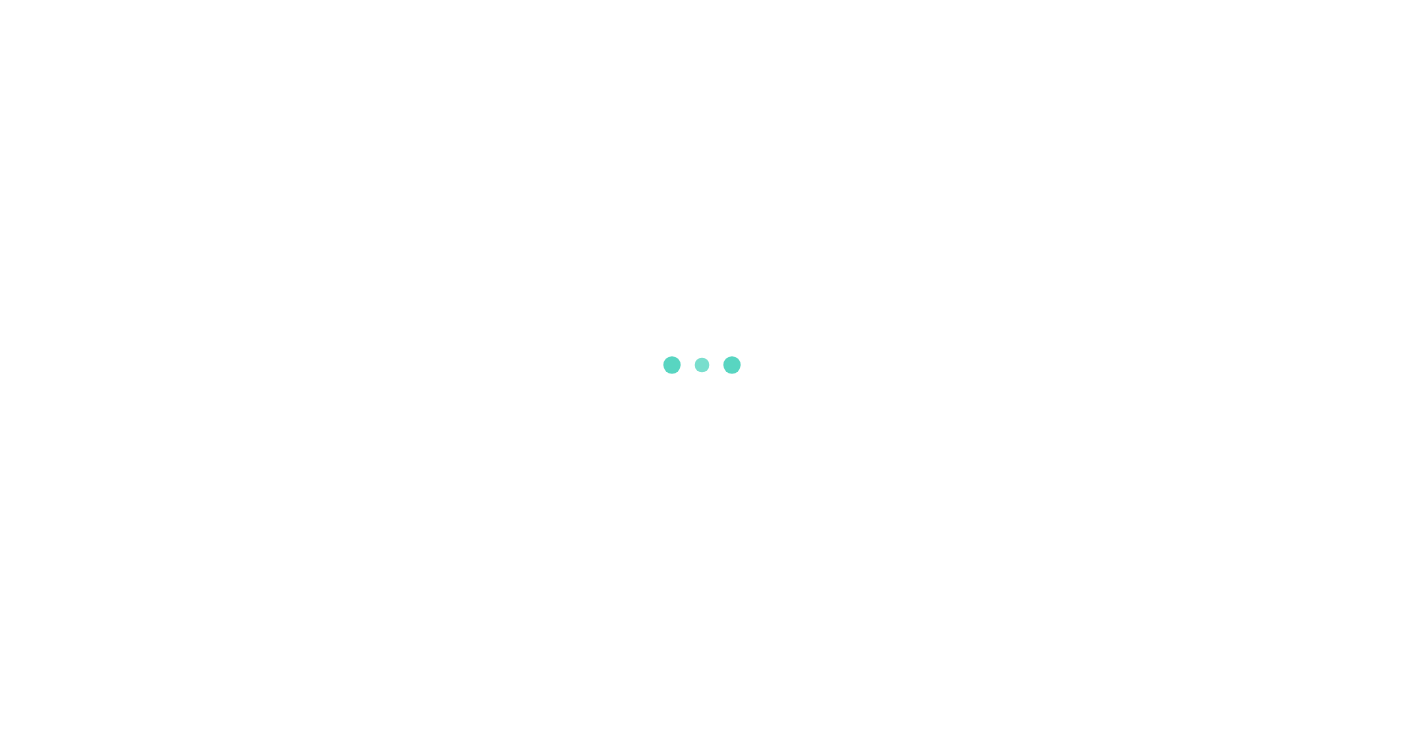 select on "***" 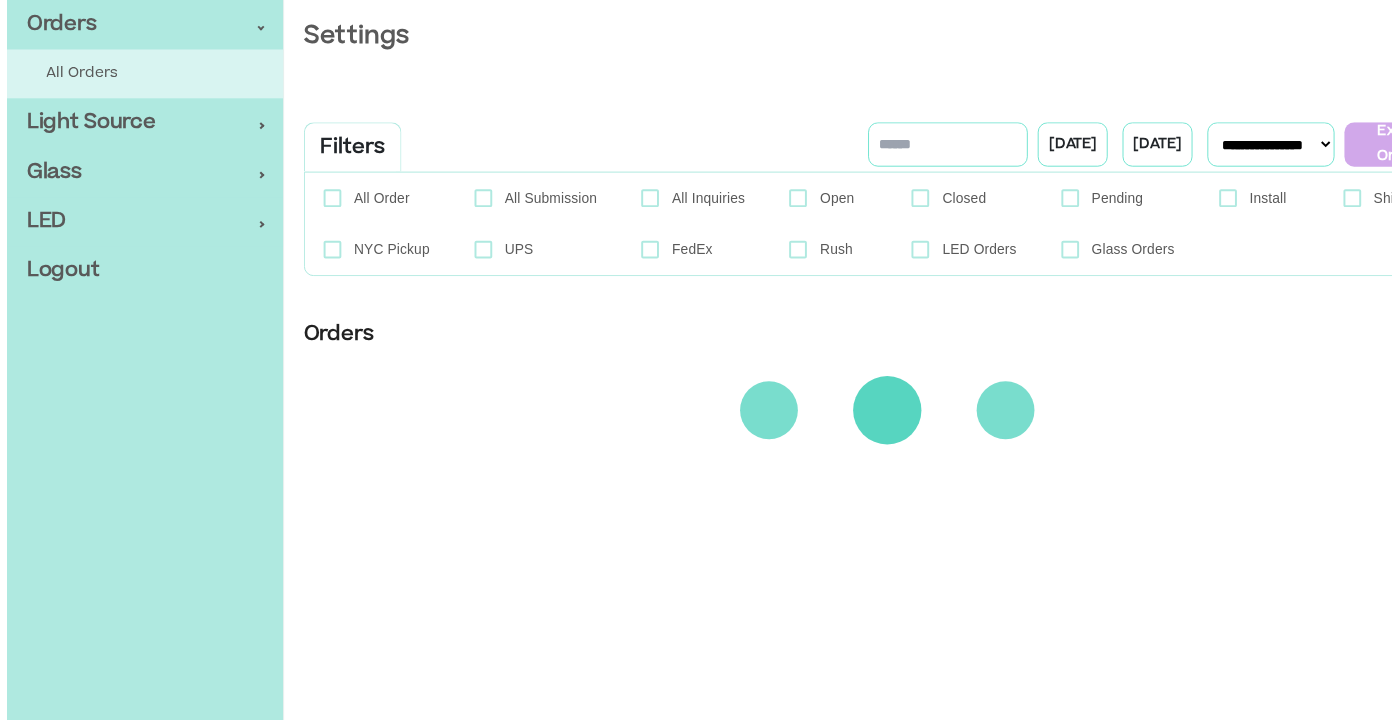 scroll, scrollTop: 0, scrollLeft: 0, axis: both 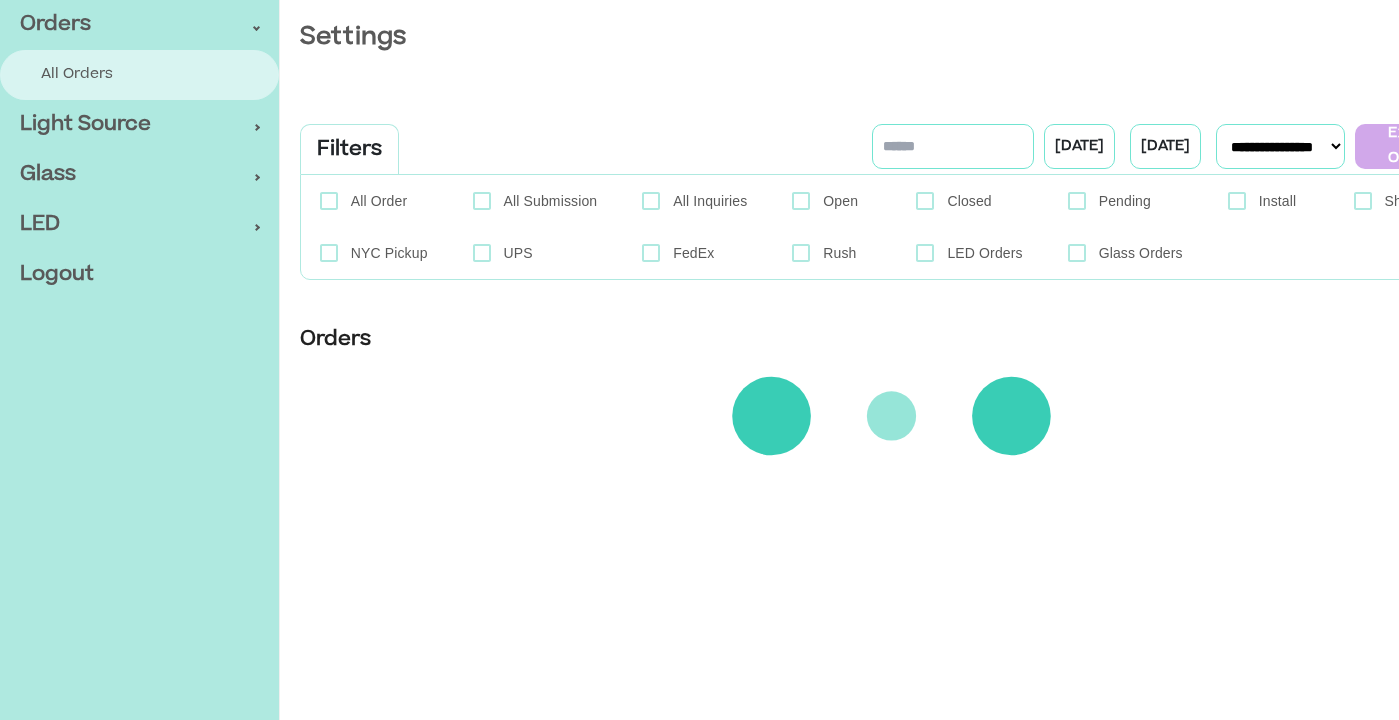 click on "All Orders" at bounding box center (149, 75) 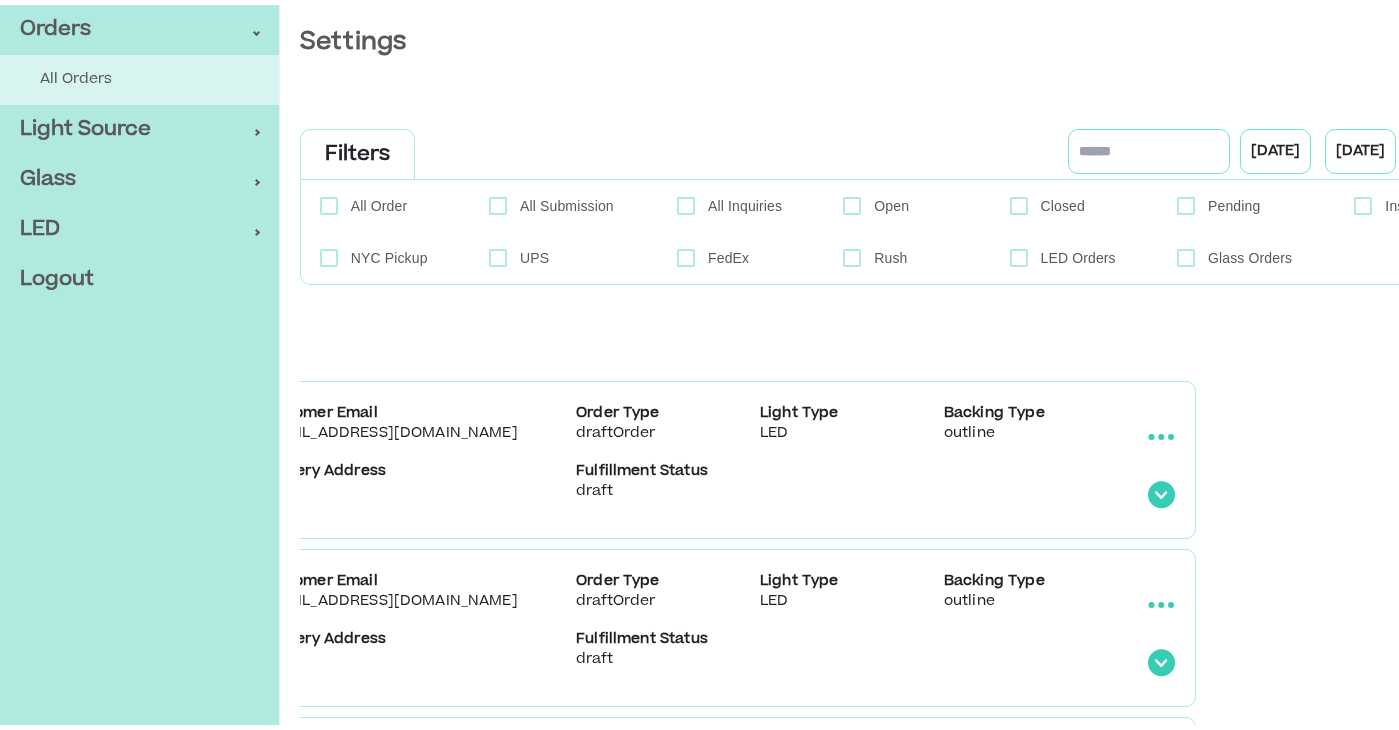 scroll, scrollTop: 0, scrollLeft: 598, axis: horizontal 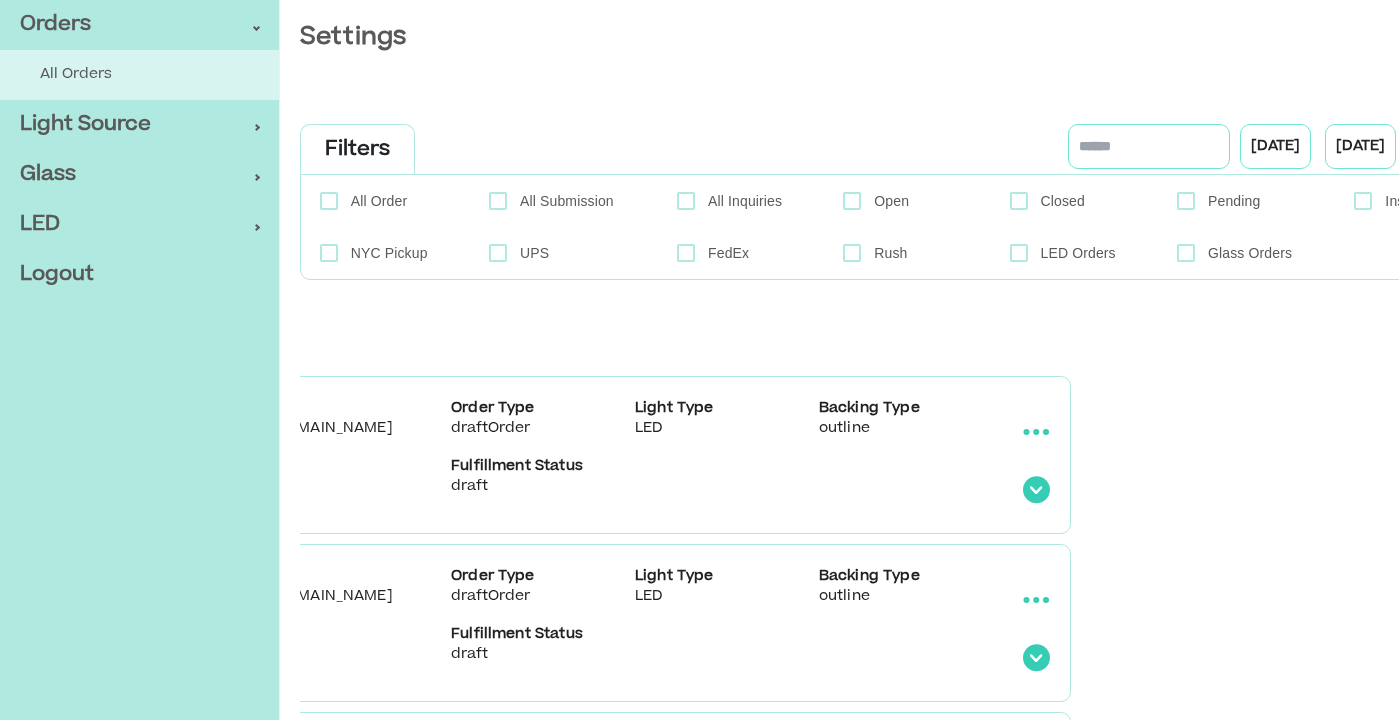 click at bounding box center (1036, 432) 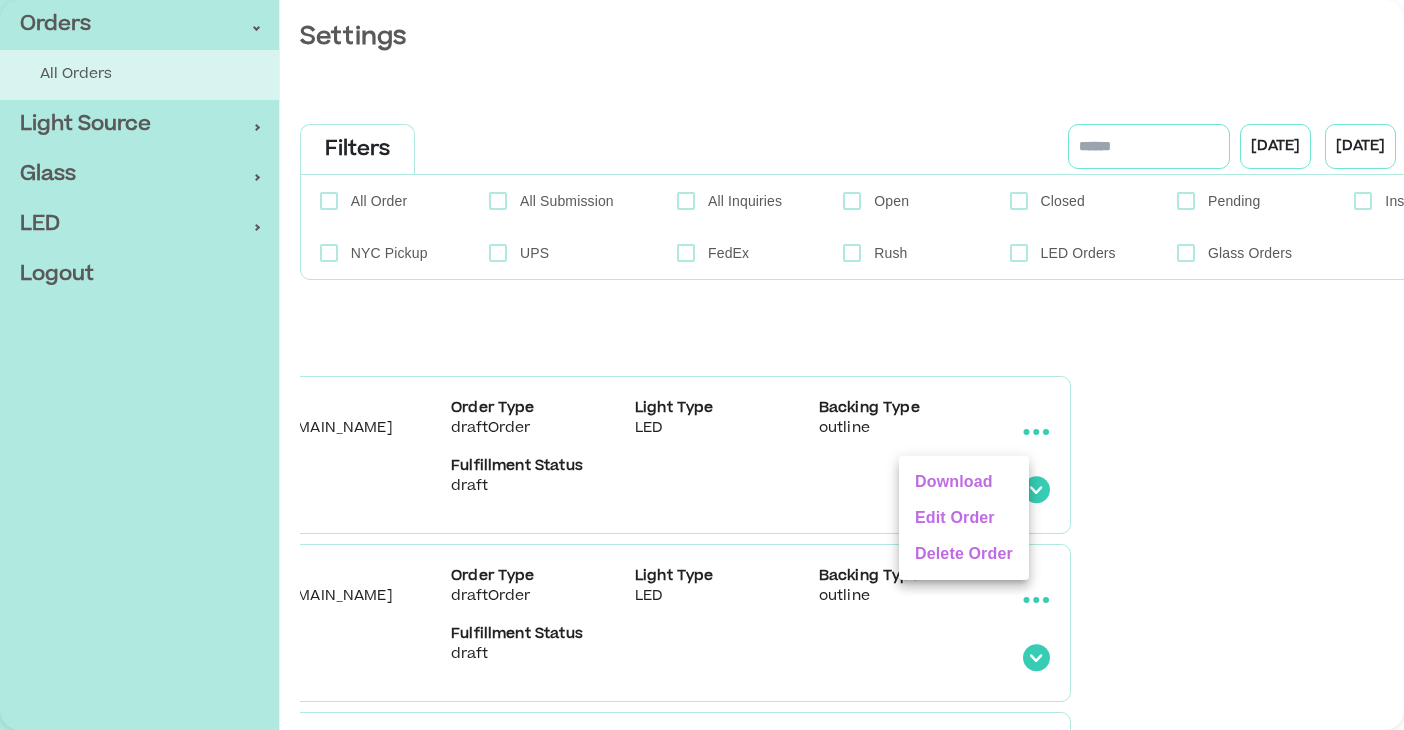 click on "Edit Order" at bounding box center (964, 518) 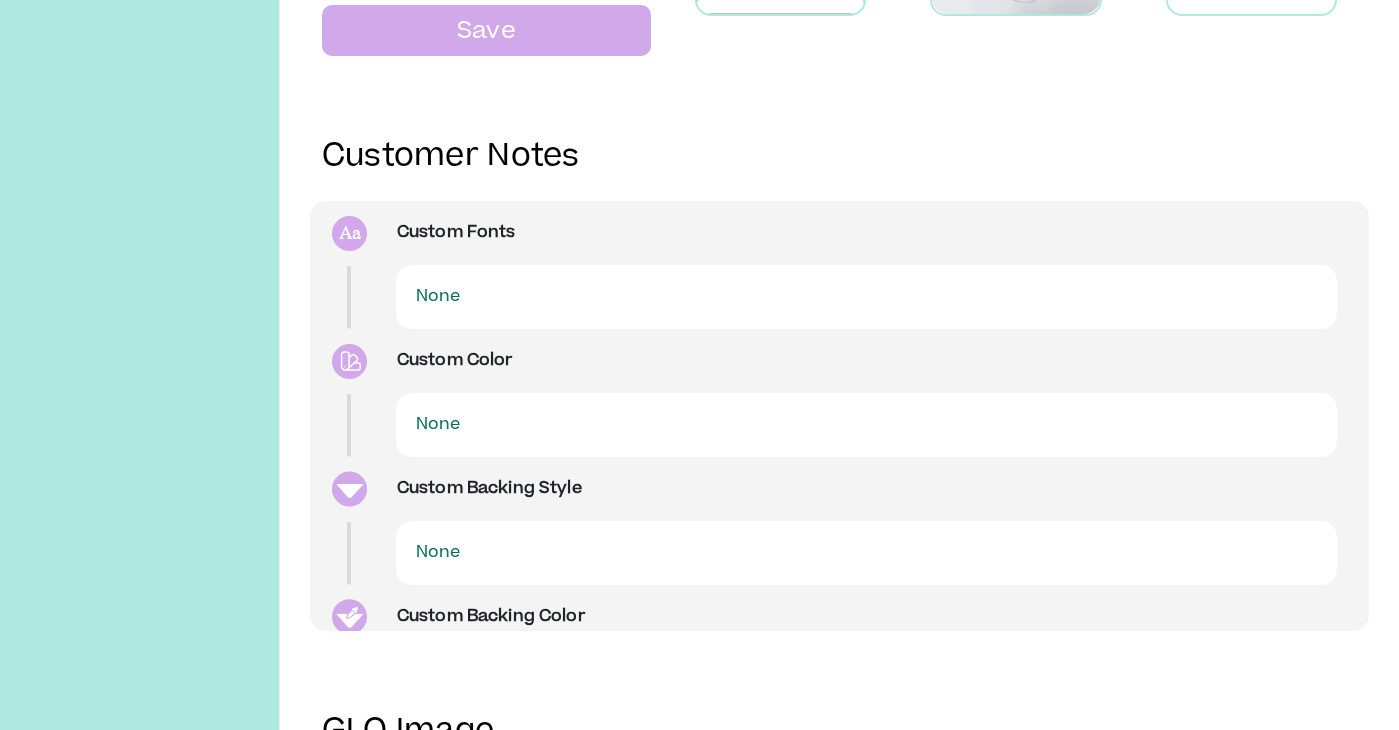 scroll, scrollTop: 715, scrollLeft: 0, axis: vertical 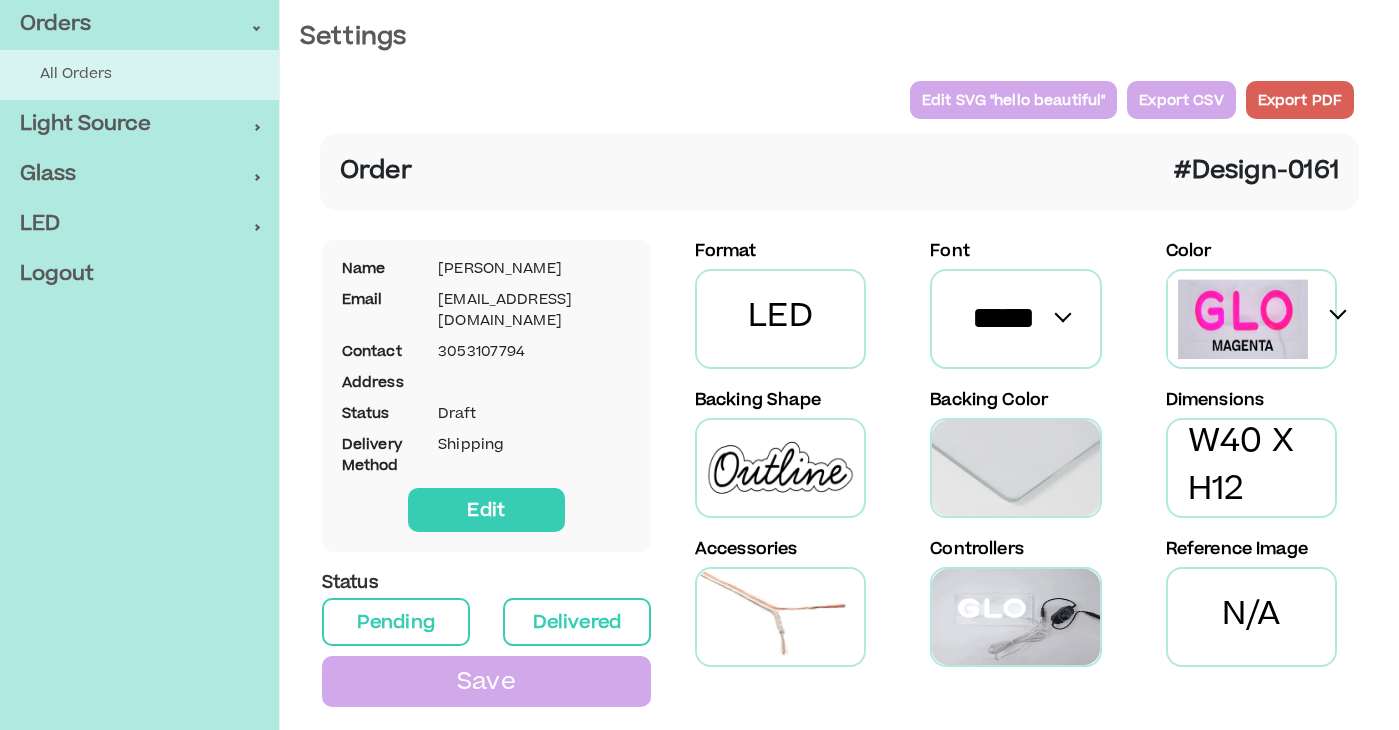 click on "Edit SVG " hello beautiful "" at bounding box center [1013, 100] 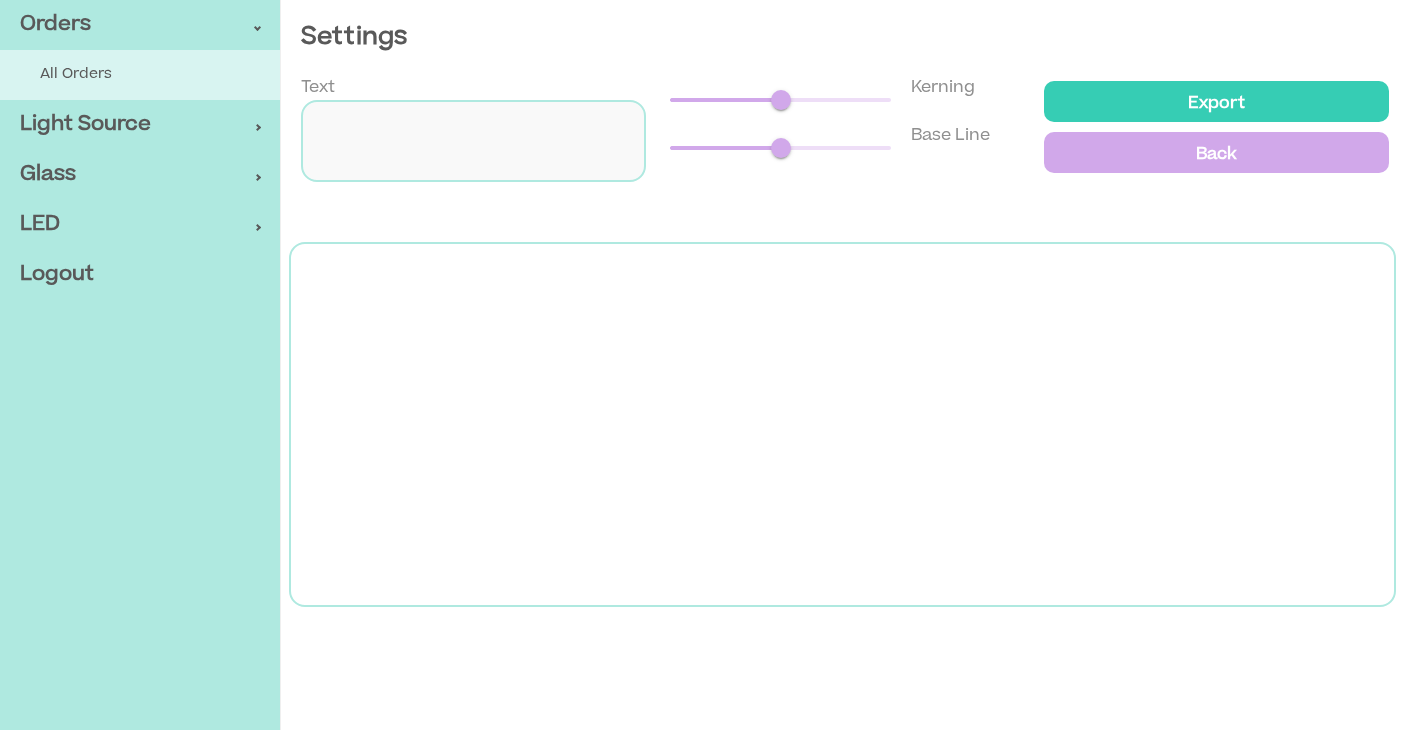 type on "**********" 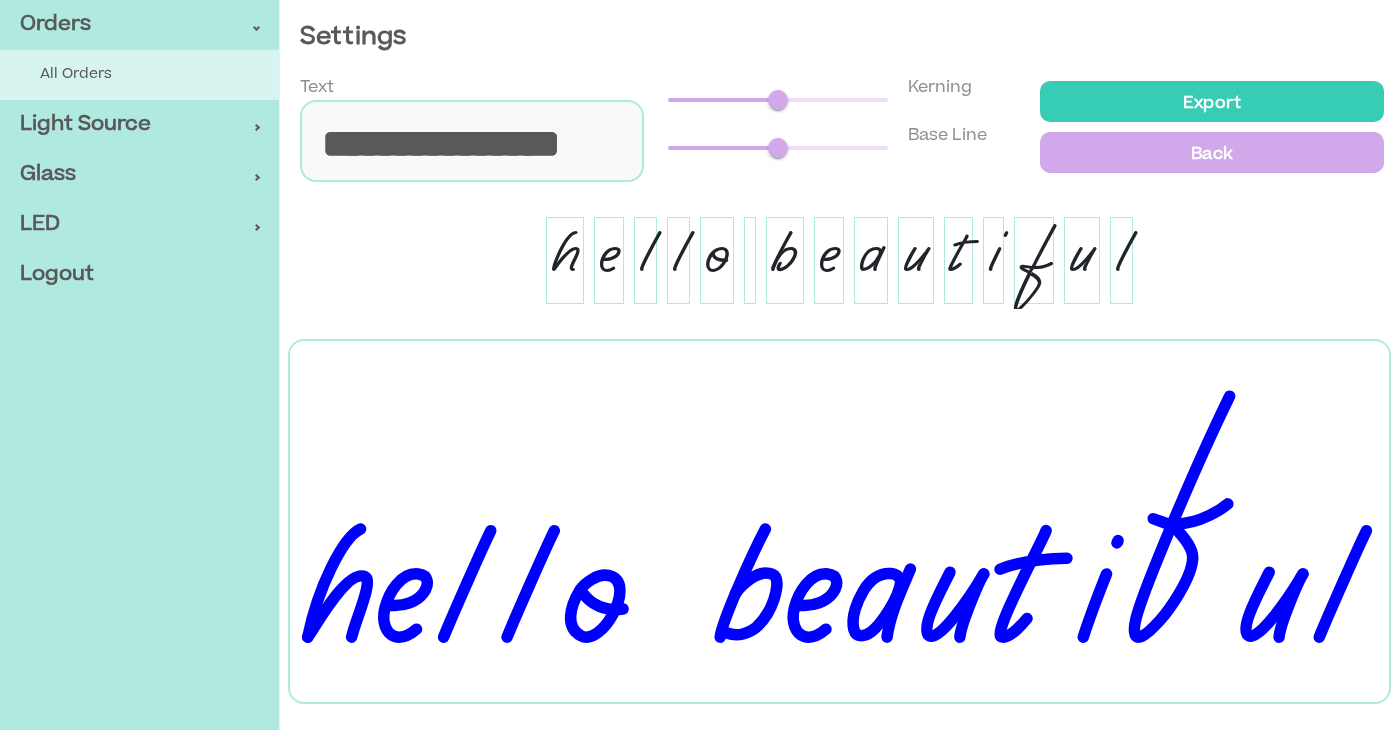 scroll, scrollTop: 16, scrollLeft: 0, axis: vertical 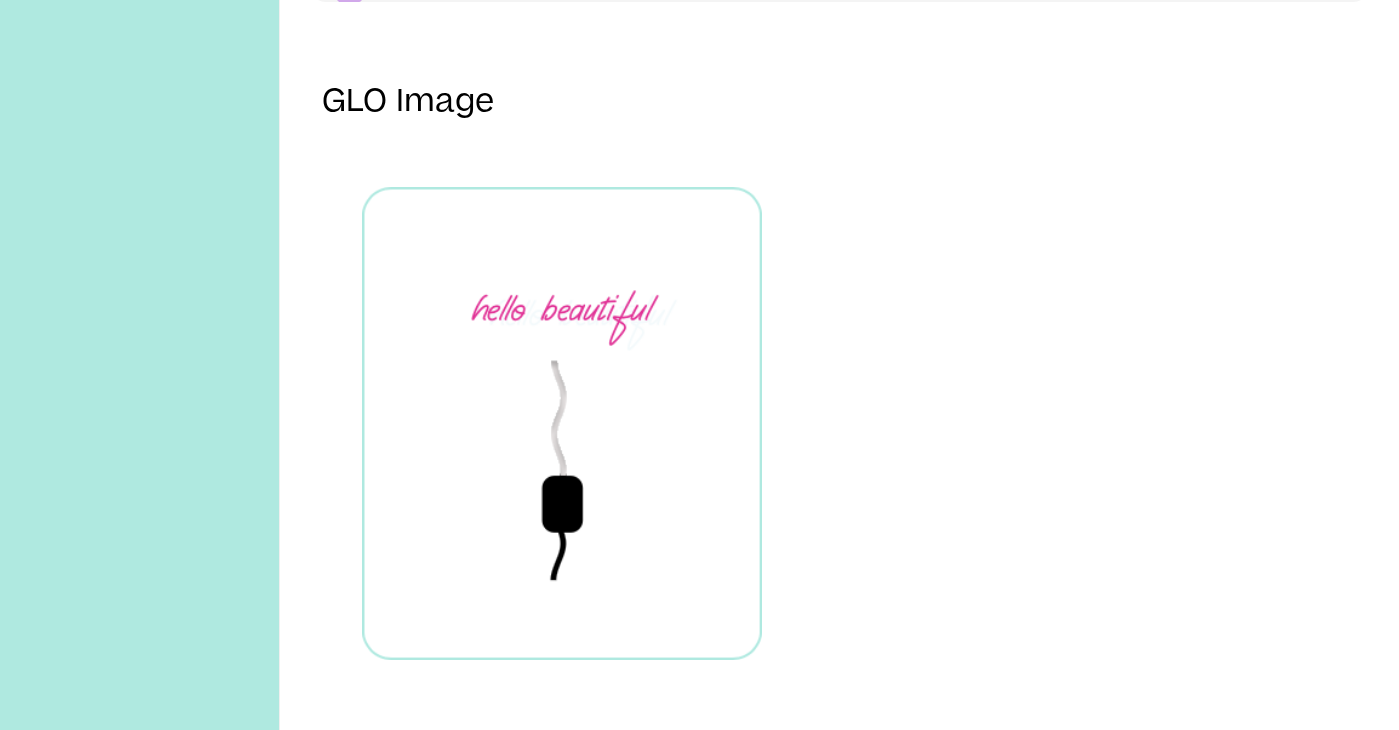 click at bounding box center [562, 423] 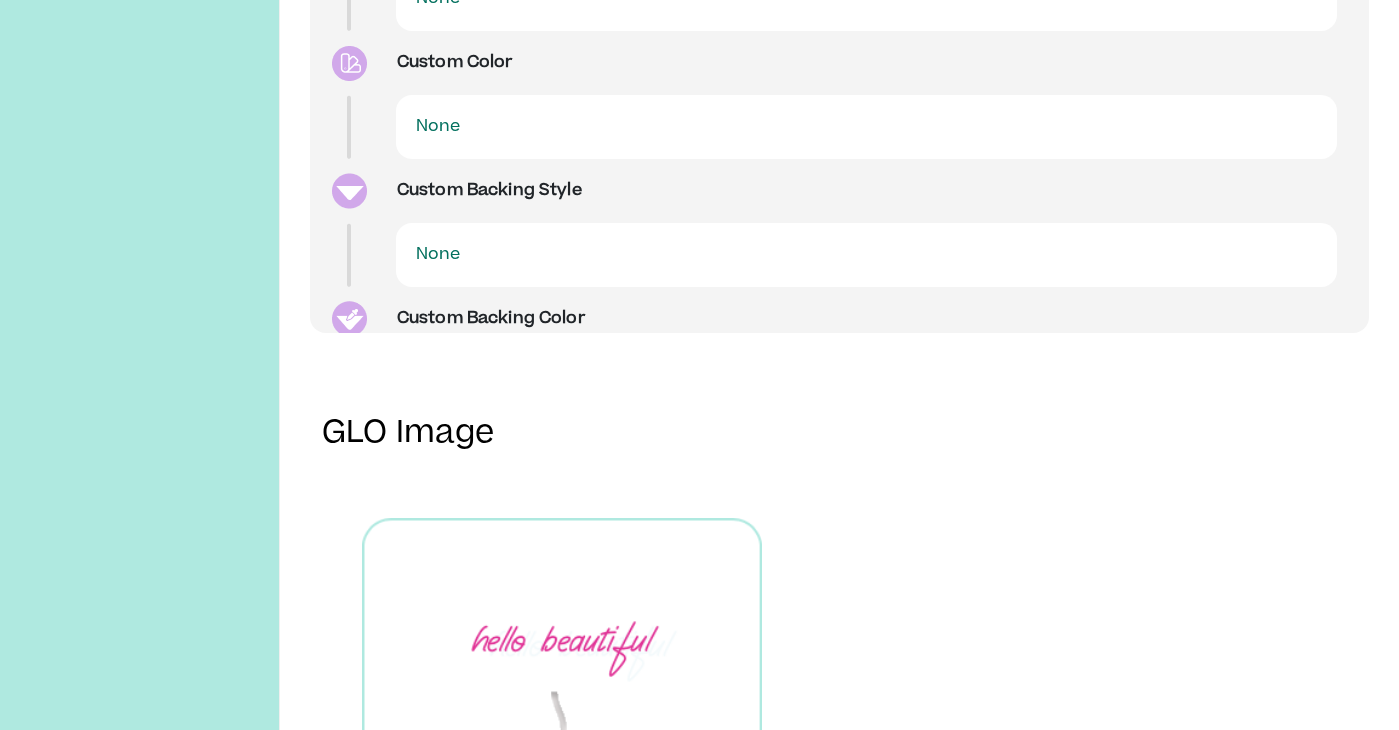 scroll, scrollTop: 981, scrollLeft: 0, axis: vertical 